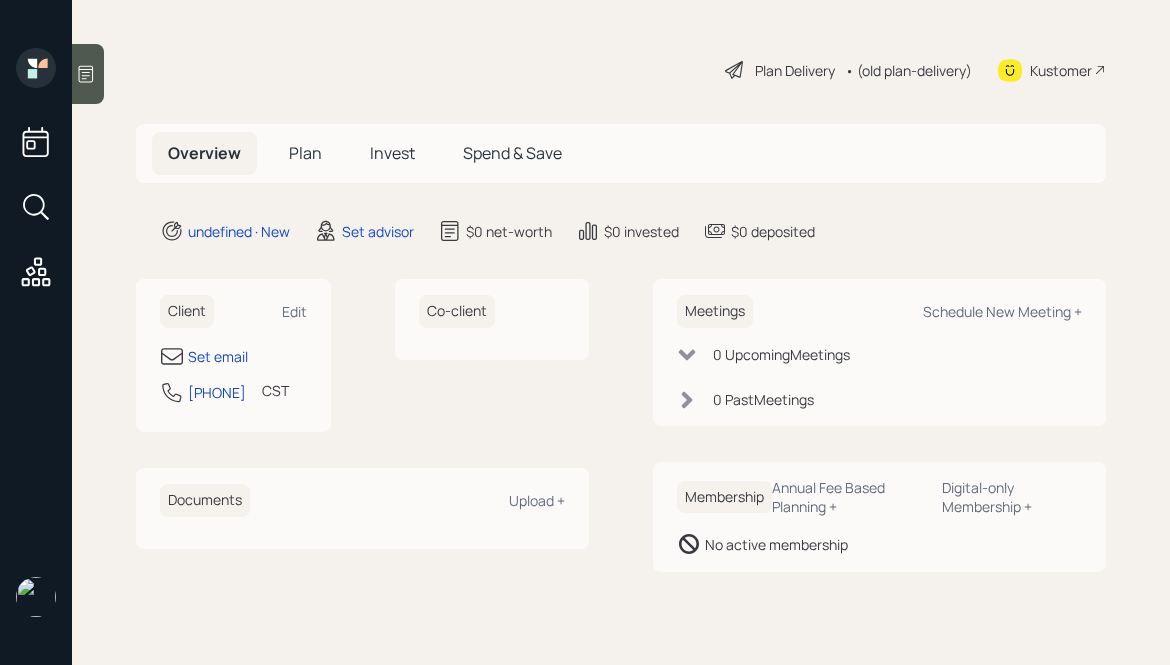 scroll, scrollTop: 0, scrollLeft: 0, axis: both 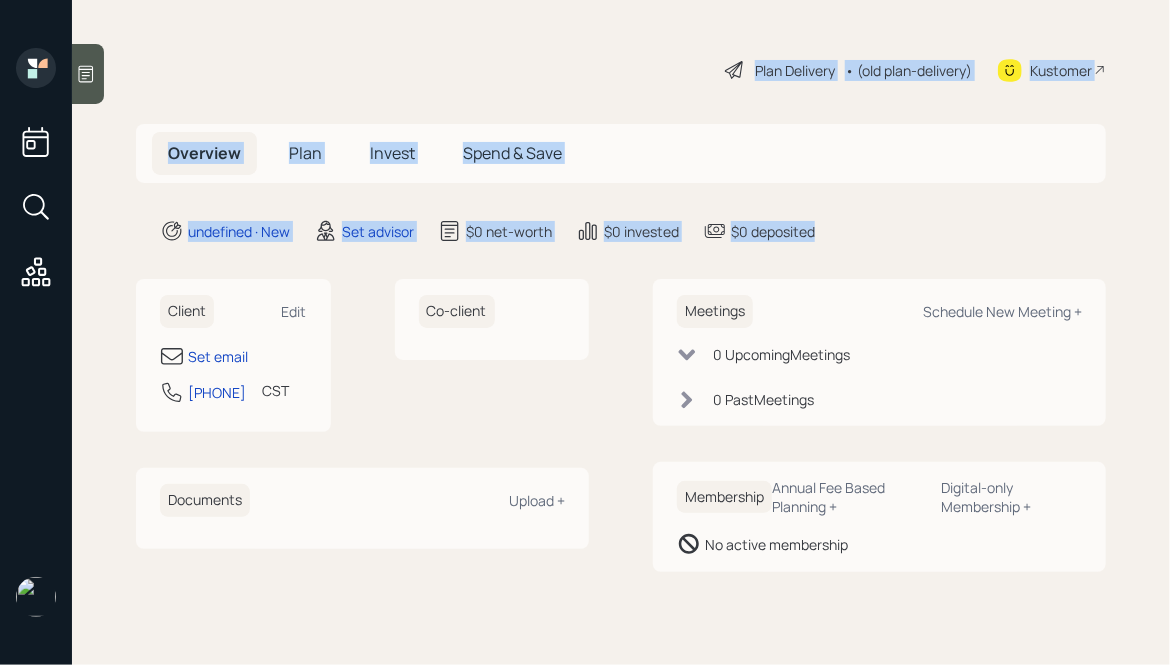 drag, startPoint x: 820, startPoint y: 234, endPoint x: 529, endPoint y: 33, distance: 353.66934 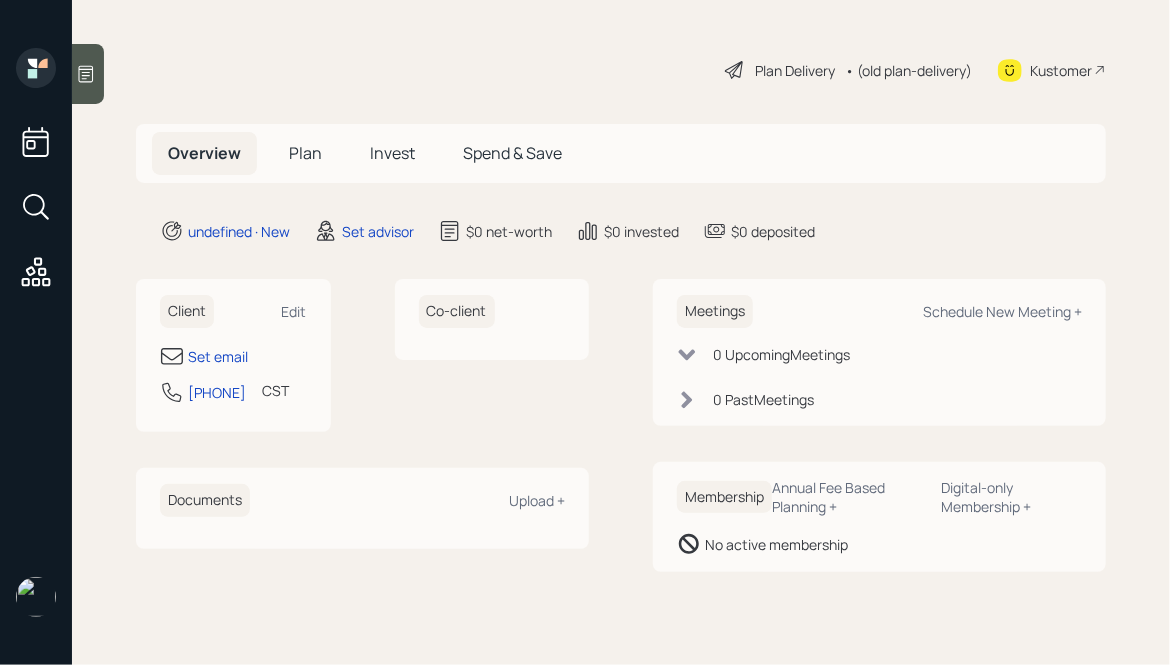 click on "[OCCUPATION]" at bounding box center [621, 70] 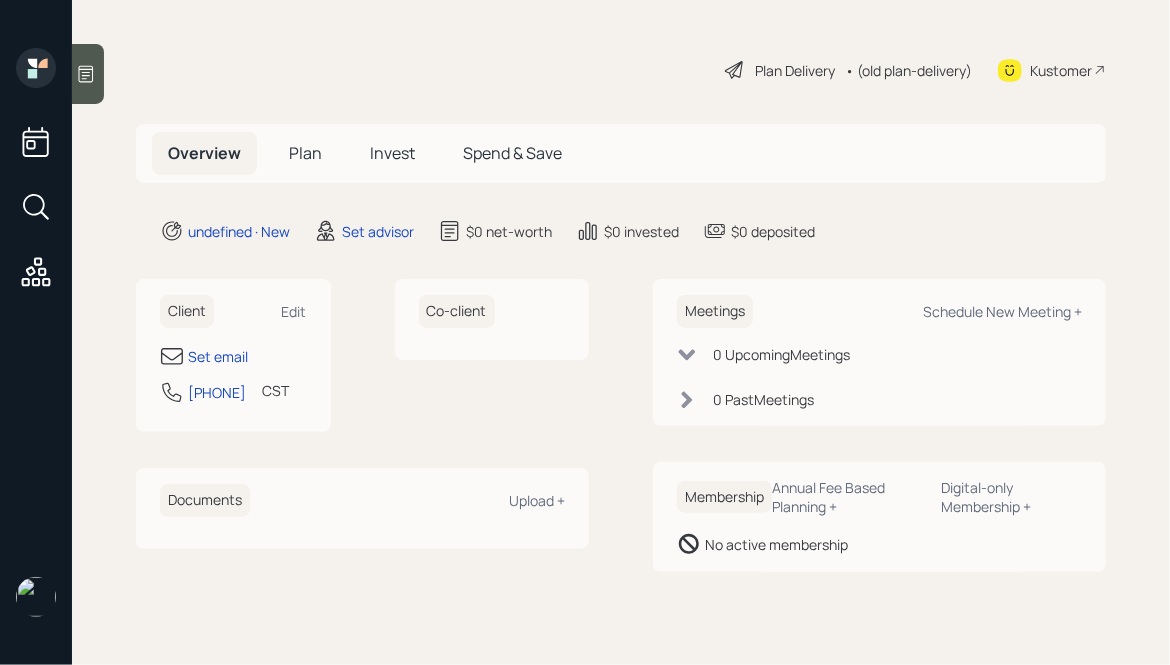 click on "[OCCUPATION]" at bounding box center (621, 70) 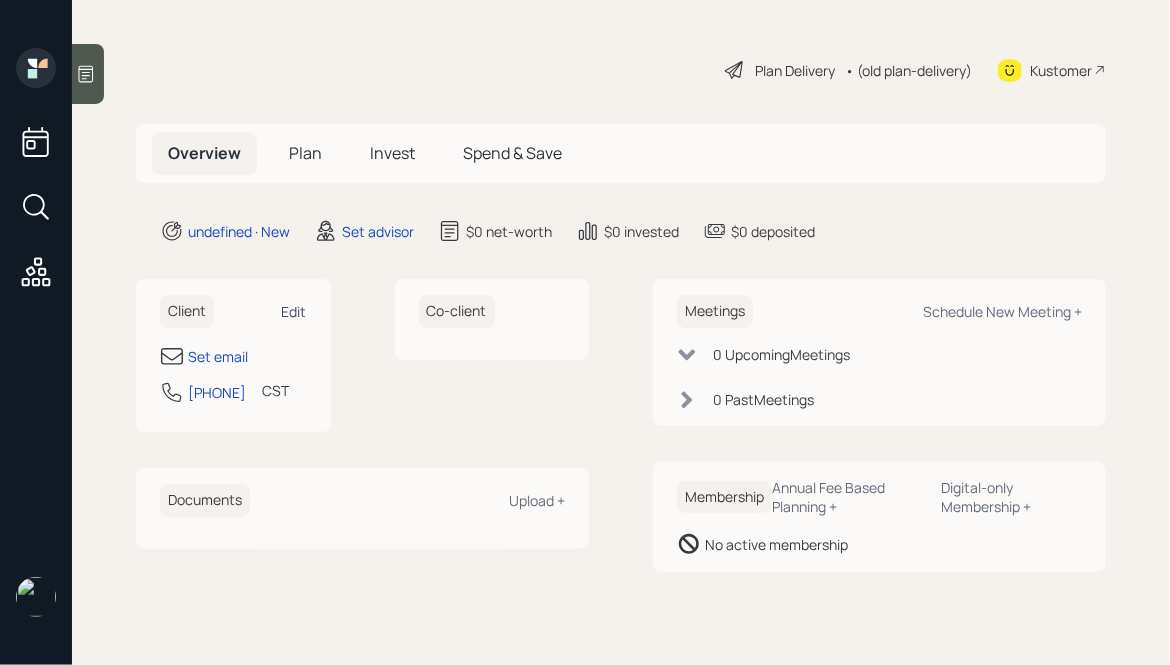 click on "Edit" at bounding box center (294, 311) 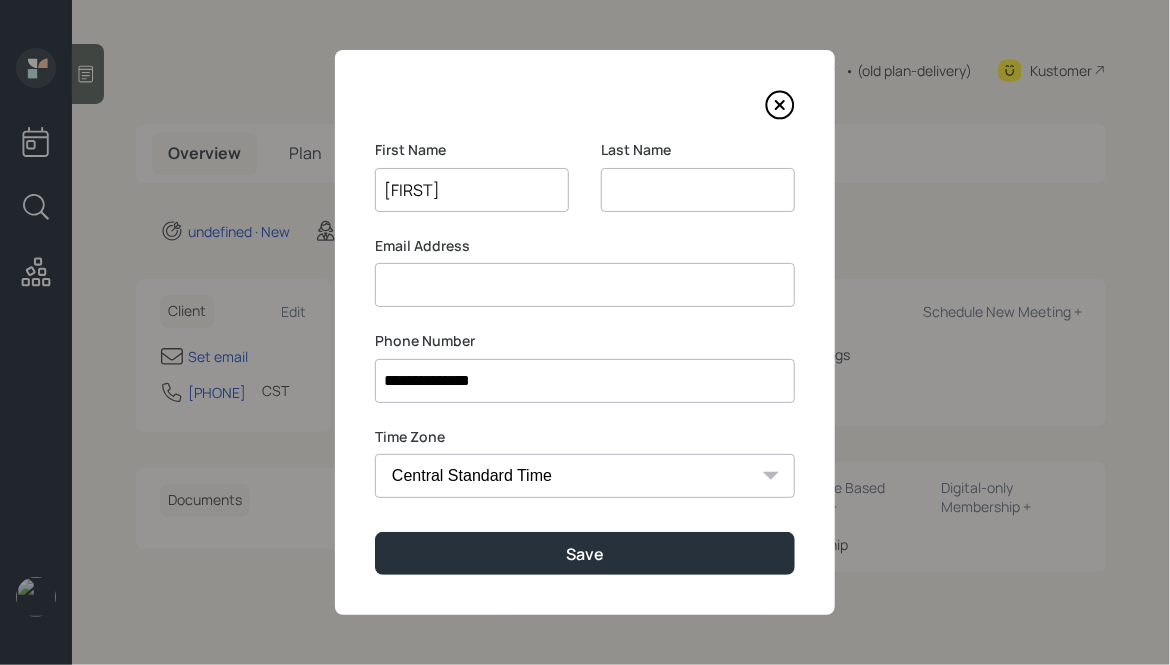 type on "[FIRST]" 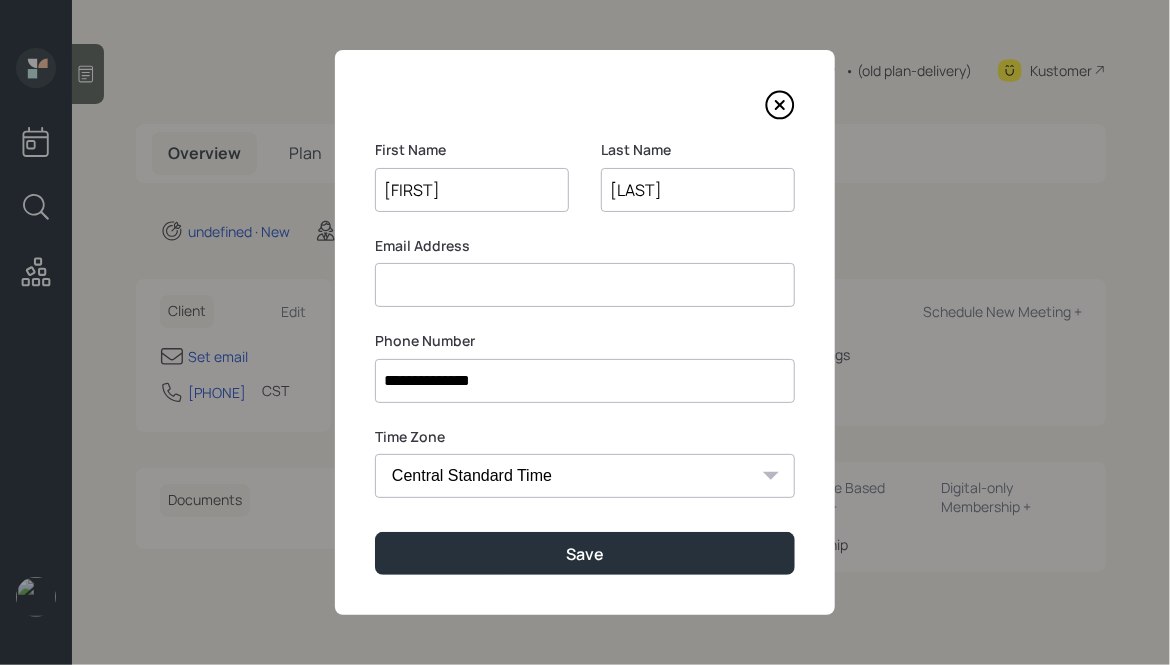 type on "[LAST]" 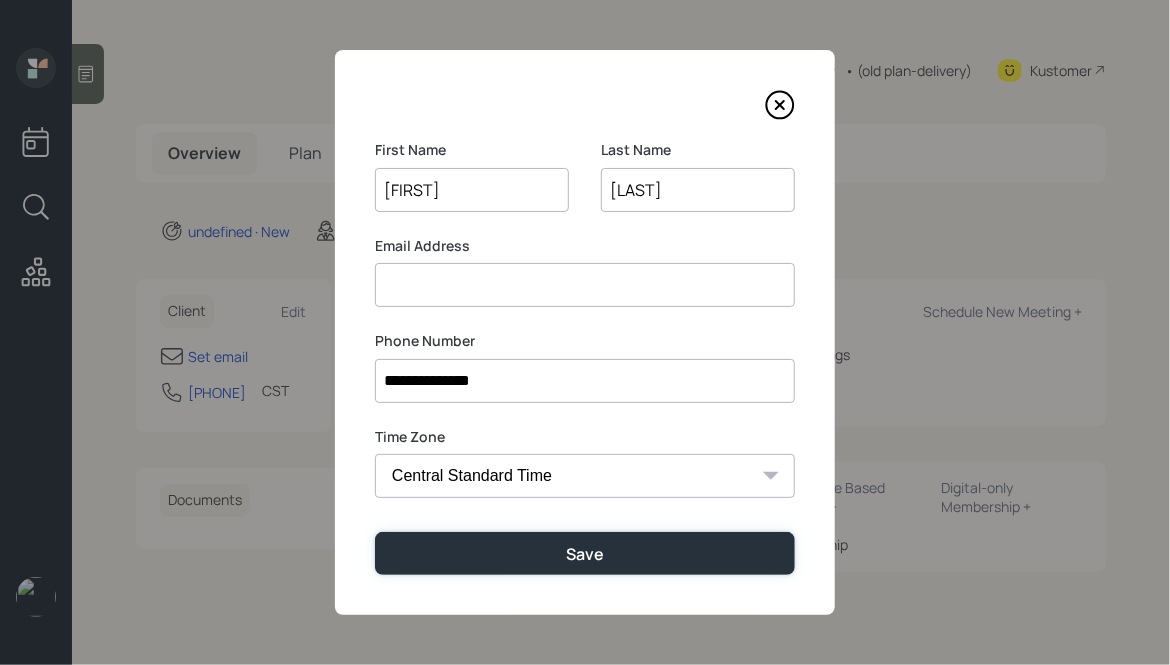 type 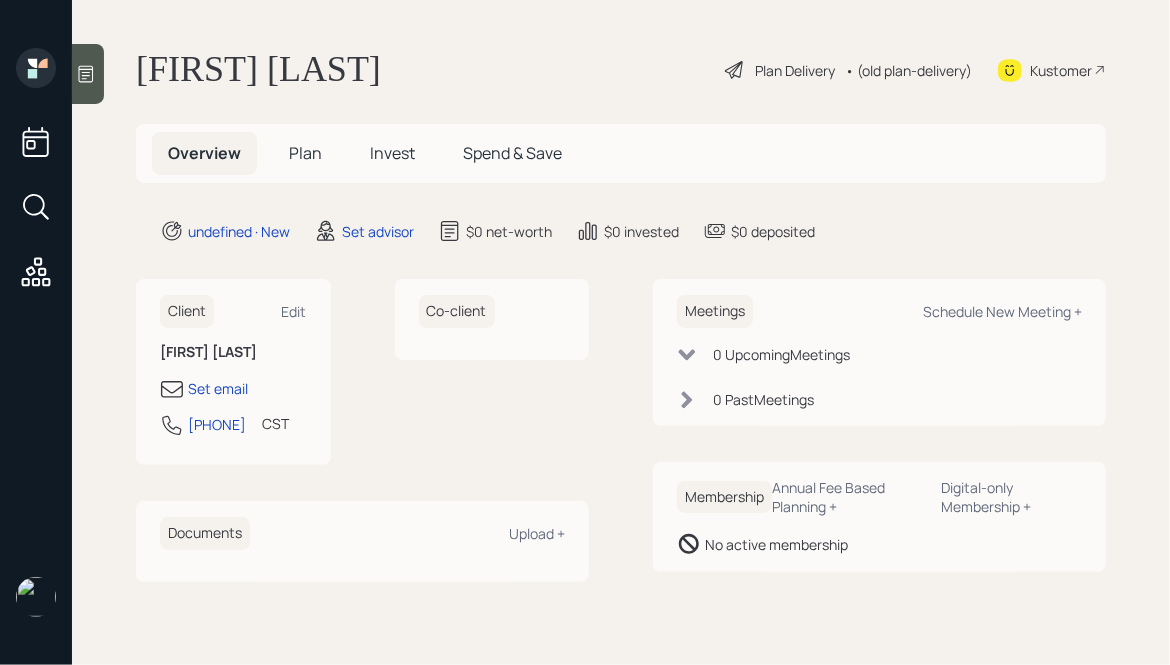 click at bounding box center (88, 74) 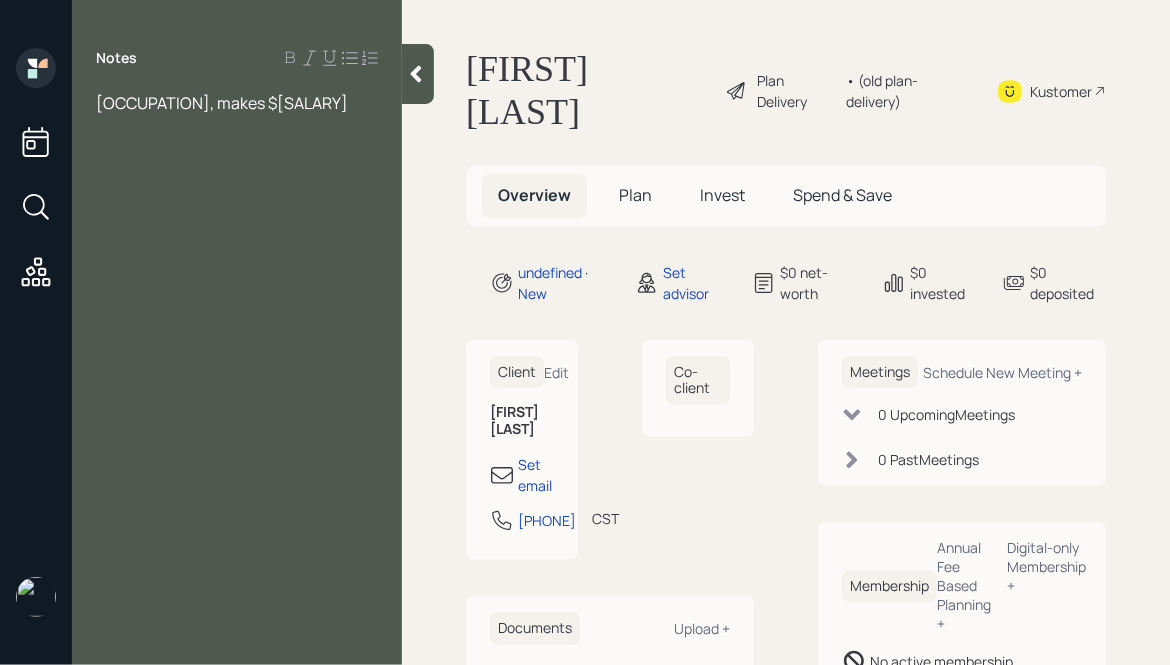 click at bounding box center (416, 74) 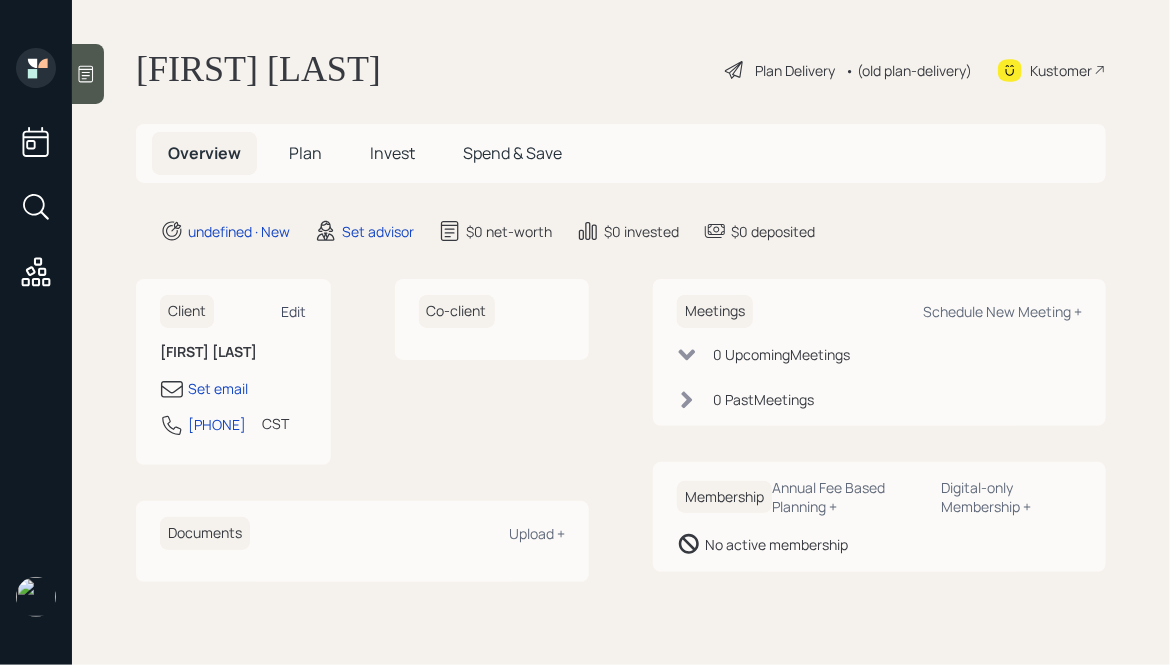 click on "Edit" at bounding box center (294, 311) 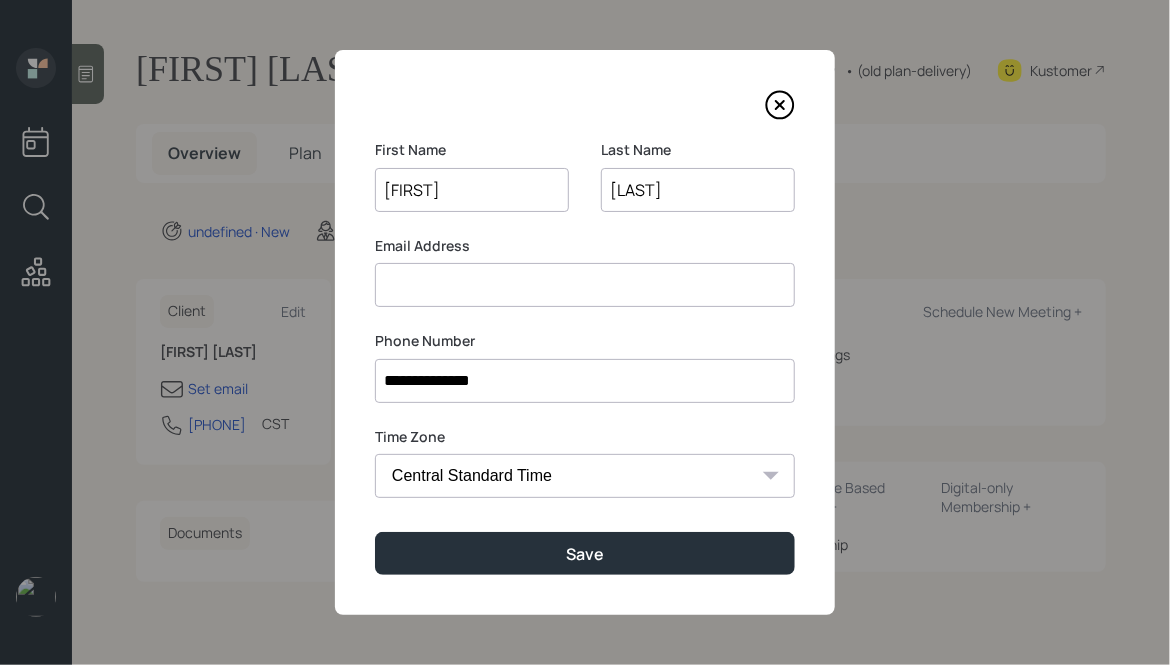 click on "[FIRST]" at bounding box center (472, 190) 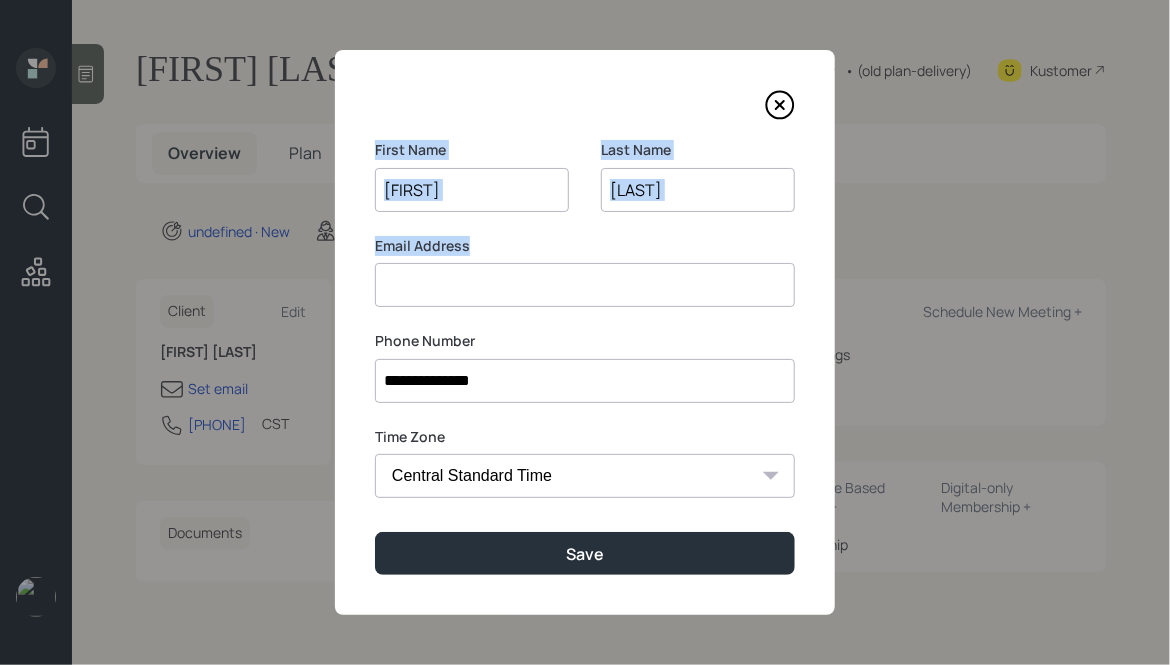 drag, startPoint x: 471, startPoint y: 248, endPoint x: 366, endPoint y: 132, distance: 156.46405 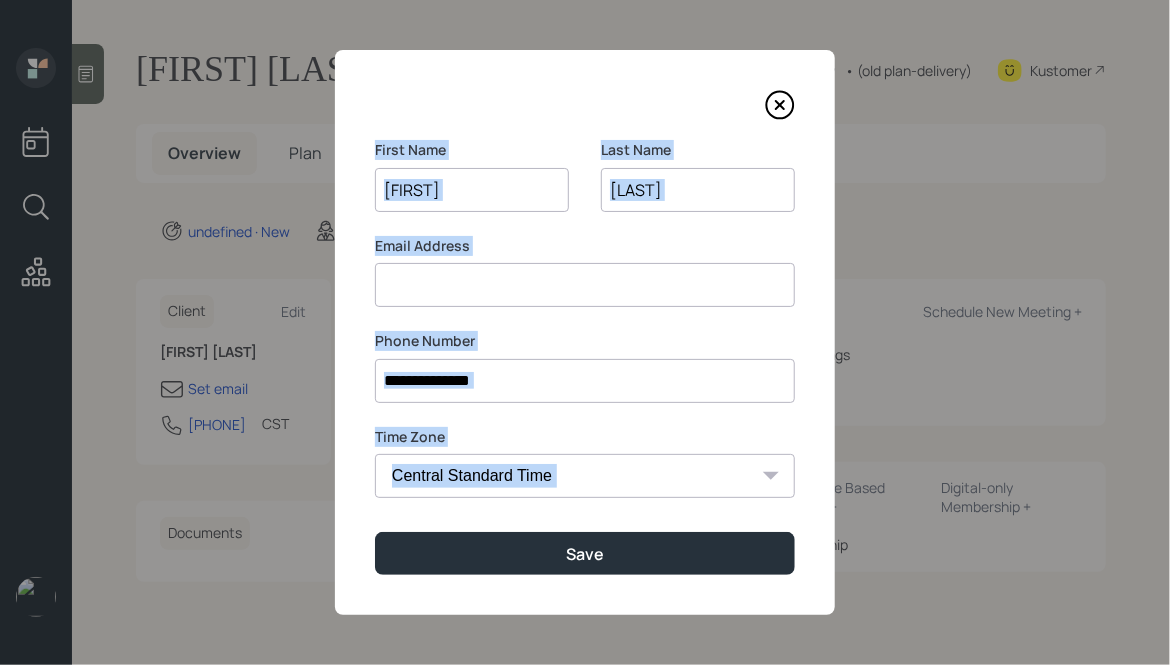 drag, startPoint x: 375, startPoint y: 146, endPoint x: 578, endPoint y: 517, distance: 422.90662 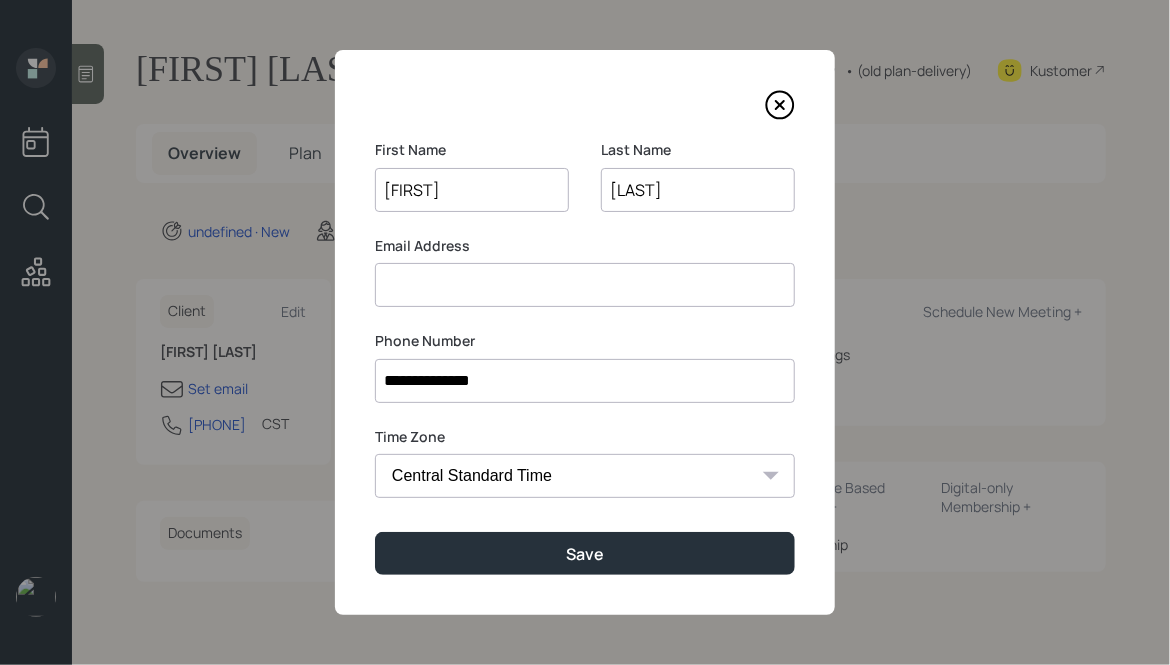 click on "Email Address" at bounding box center (585, 246) 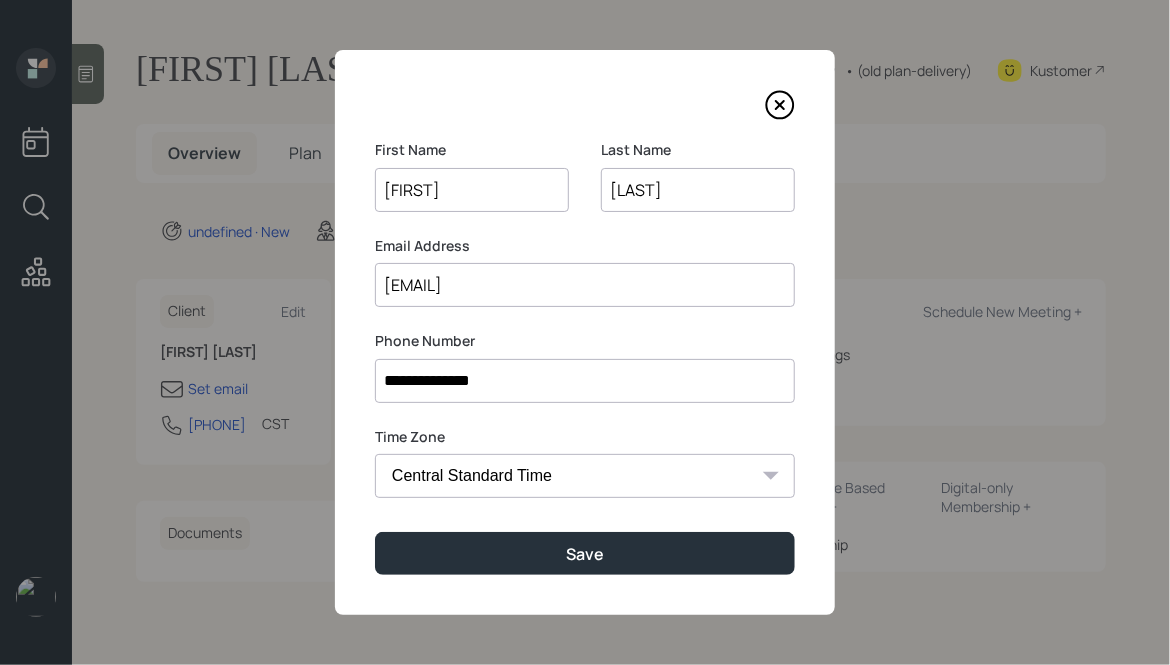 type on "[EMAIL]" 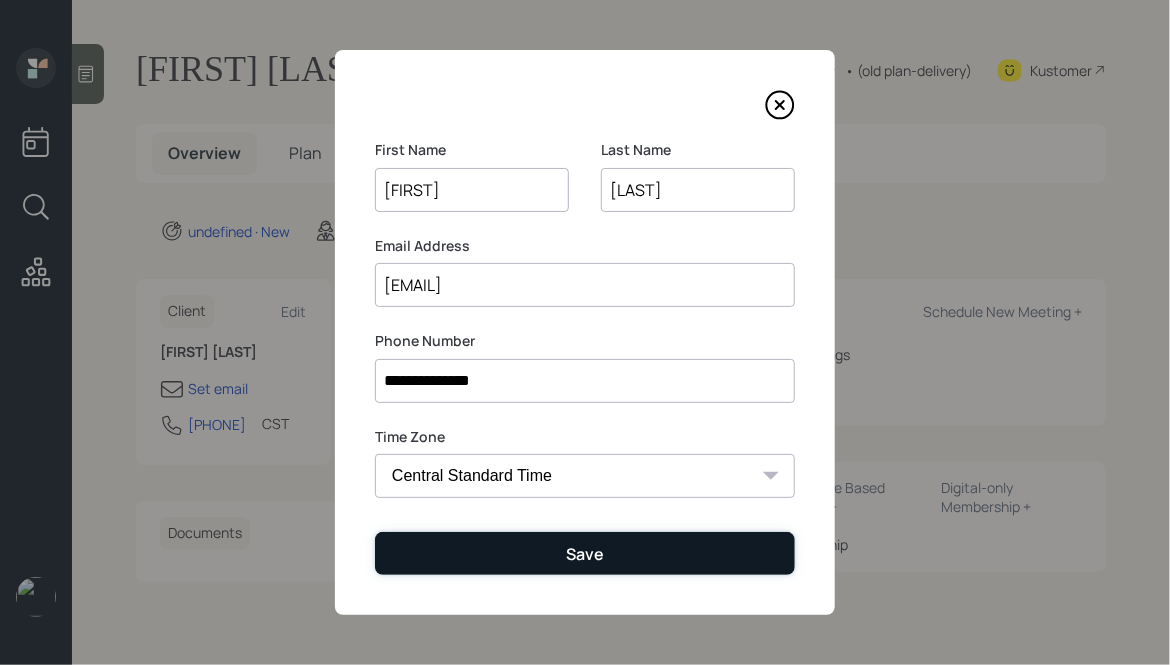 click on "Save" at bounding box center [585, 554] 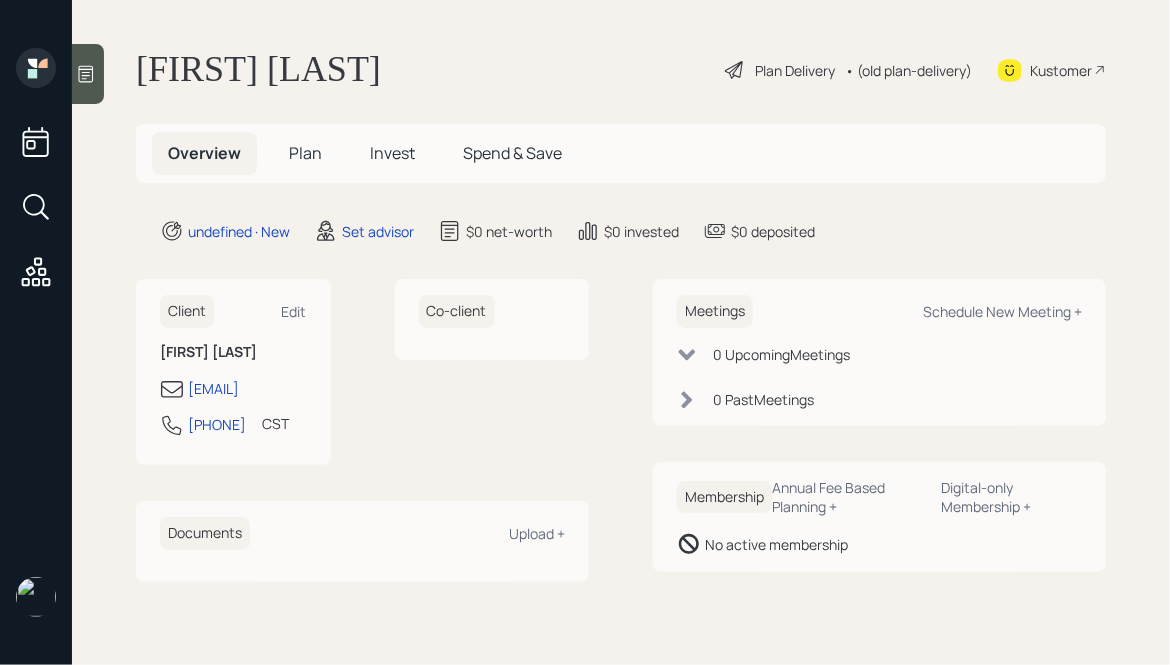 click on "Meetings Schedule New Meeting +" at bounding box center [233, 311] 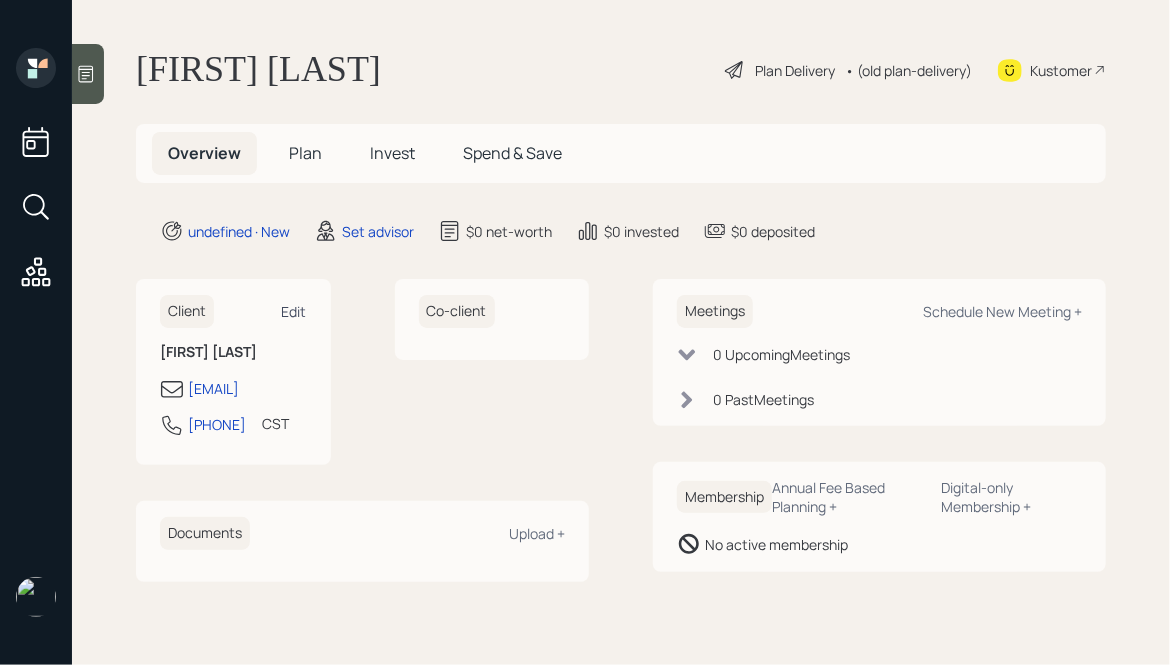 click on "Edit" at bounding box center [294, 311] 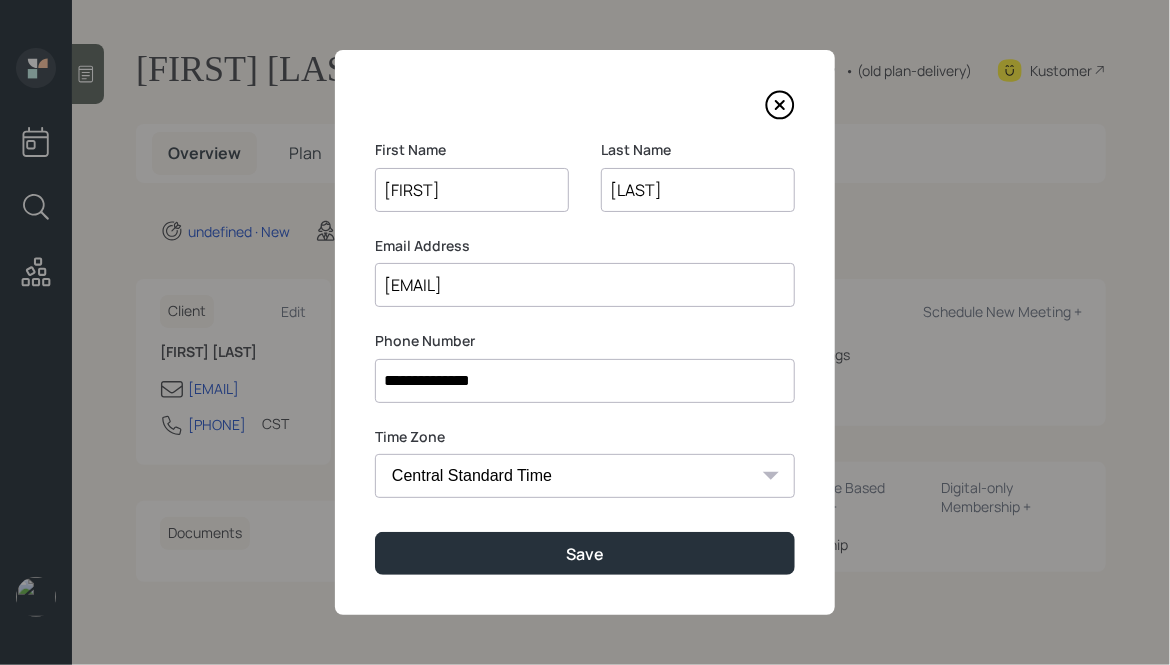 click on "Eastern Standard Time Central Standard Time Mountain Standard Time Pacific Standard Time Alaska Standard Time Hawaiian Standard Time" at bounding box center [585, 476] 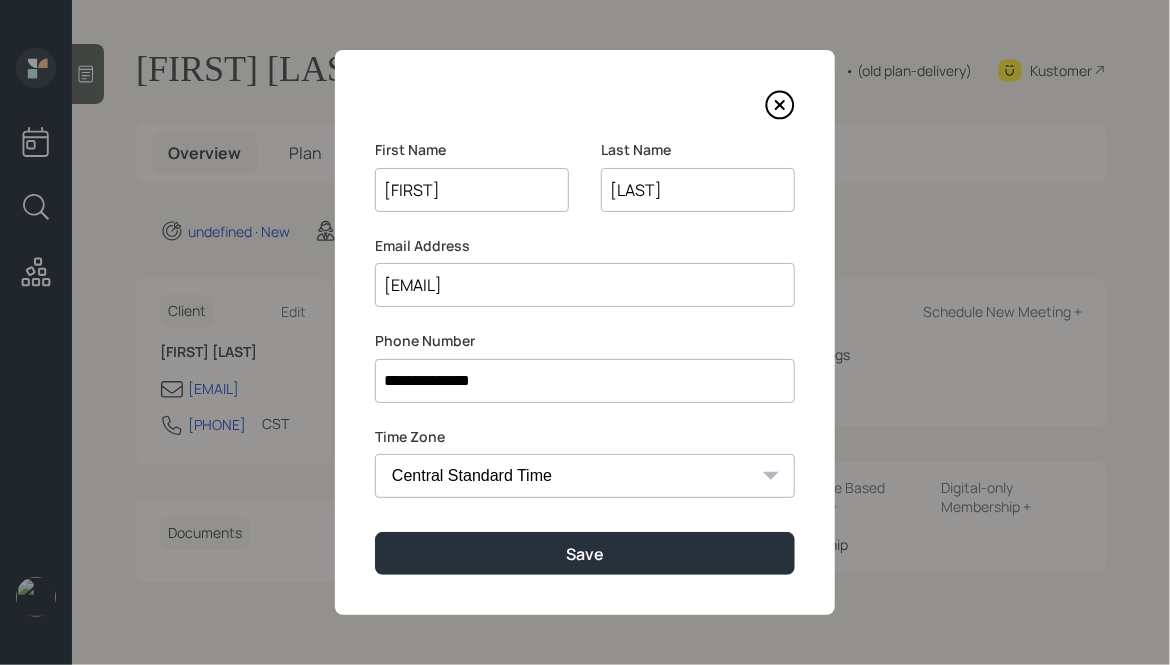 select on "America/Los_Angeles" 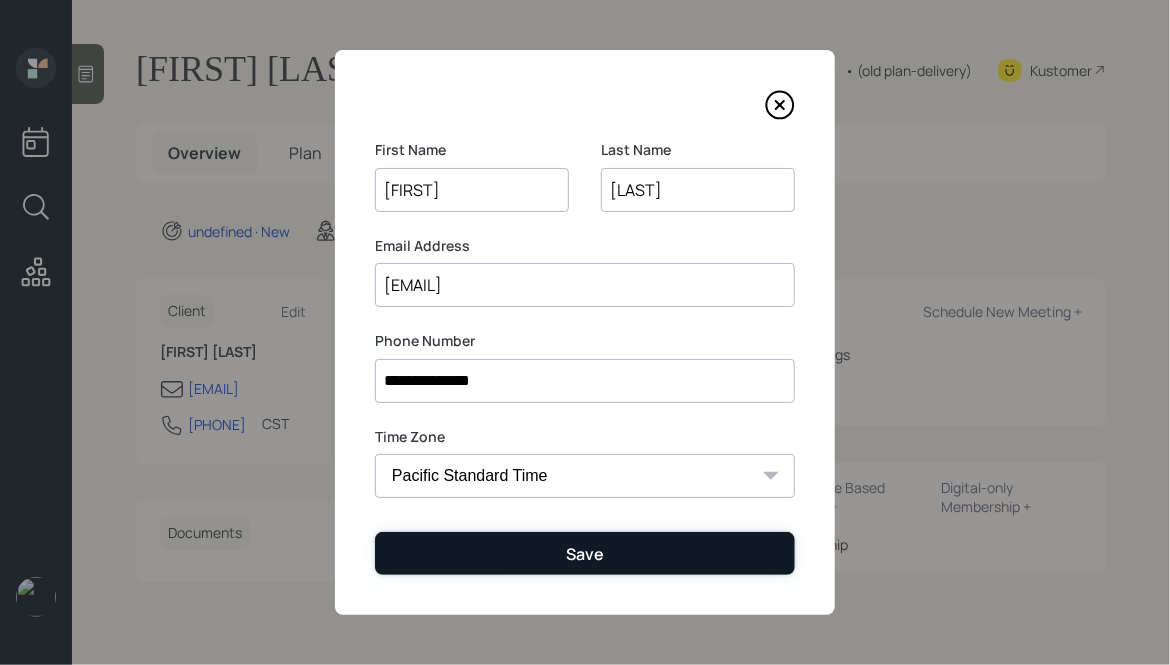 click on "Save" at bounding box center (585, 553) 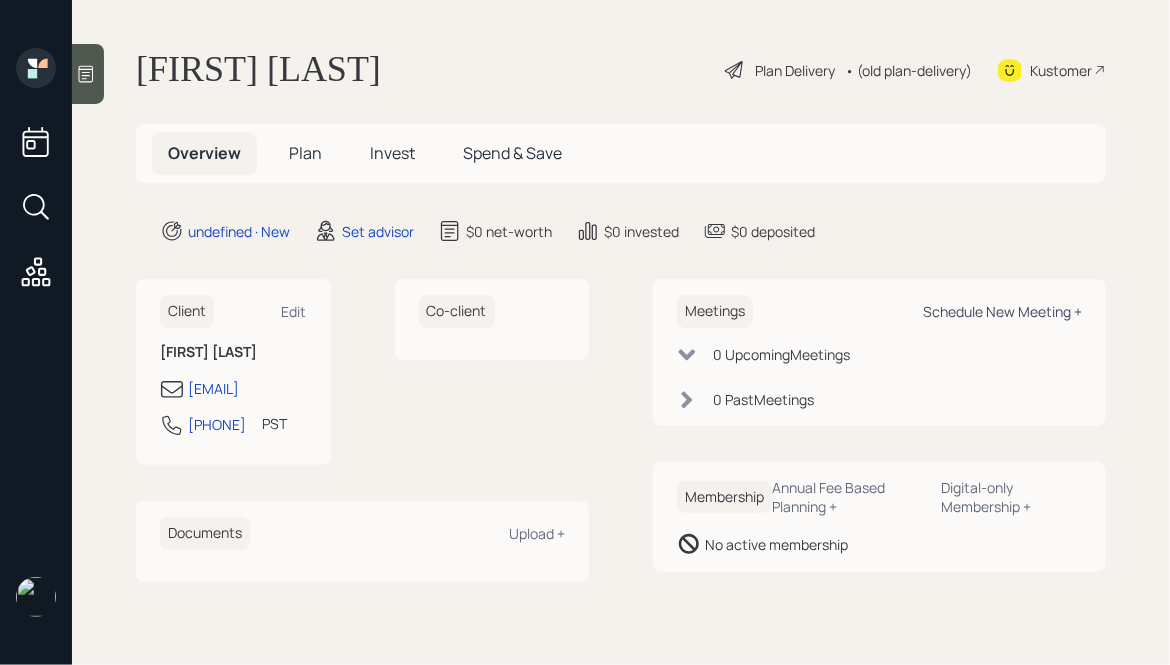 click on "Schedule New Meeting +" at bounding box center (294, 311) 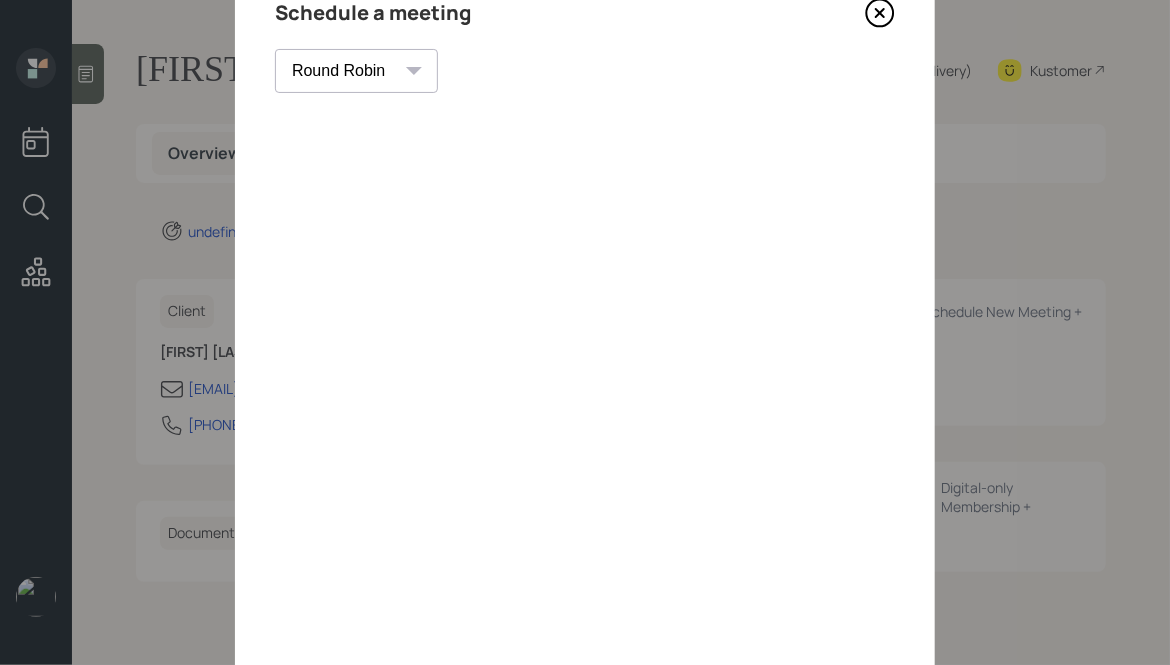 scroll, scrollTop: 0, scrollLeft: 0, axis: both 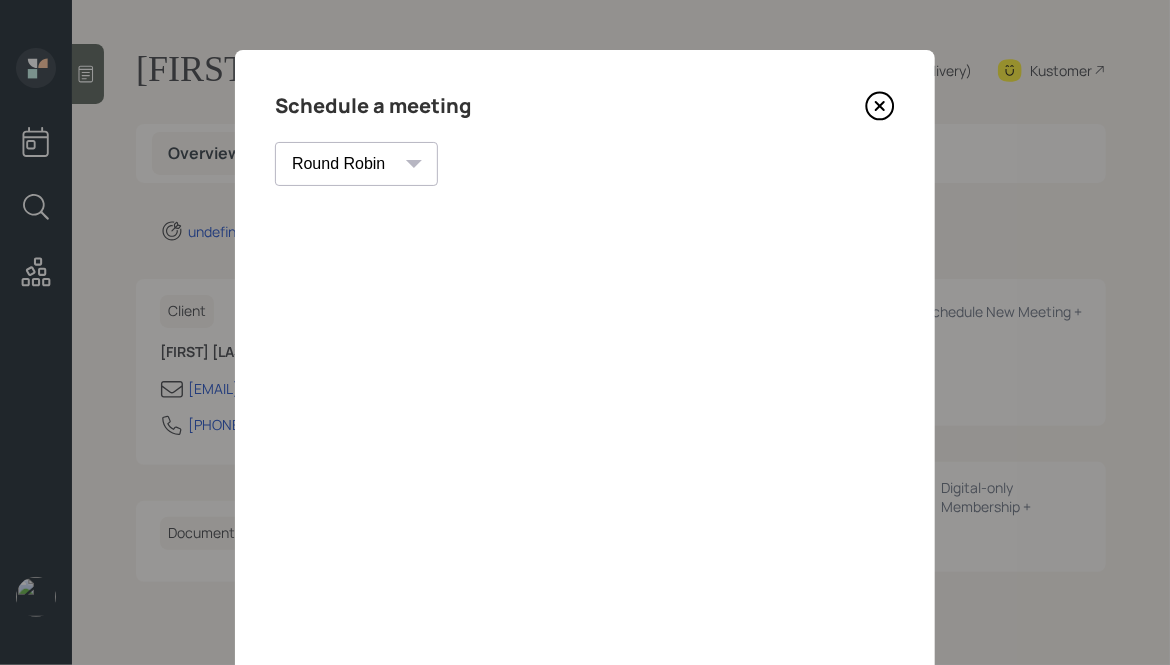 click at bounding box center [880, 106] 